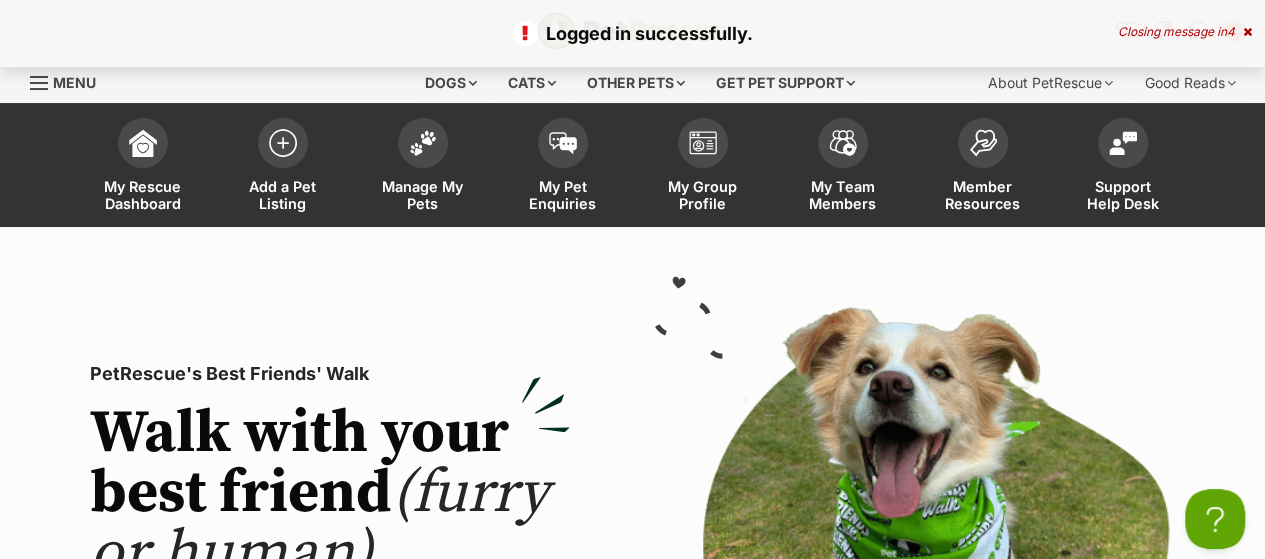 scroll, scrollTop: 0, scrollLeft: 0, axis: both 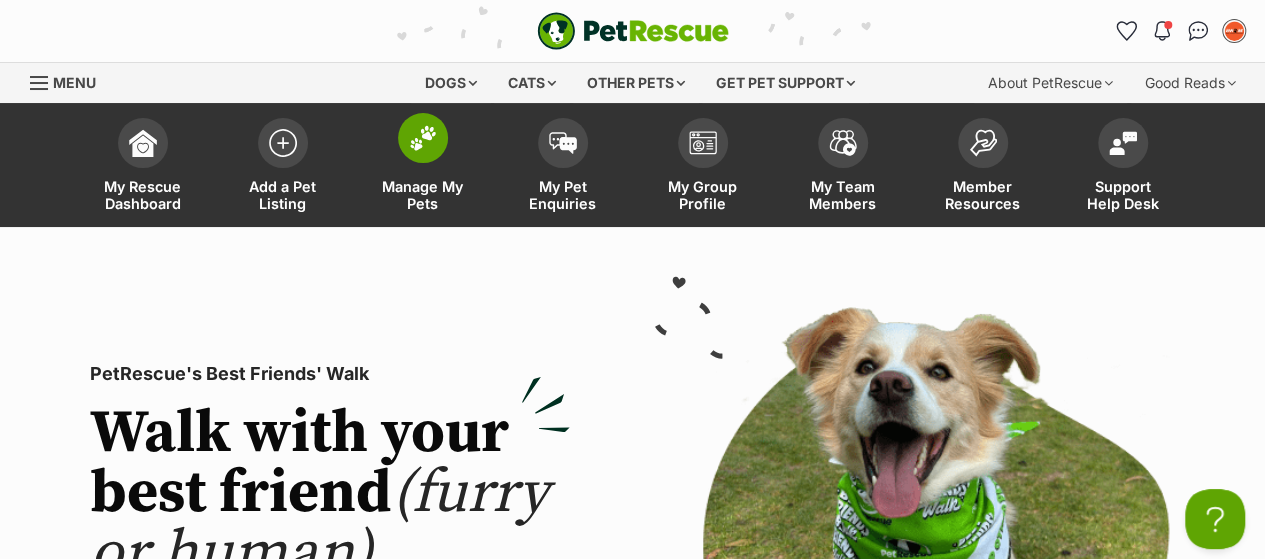 click at bounding box center [423, 138] 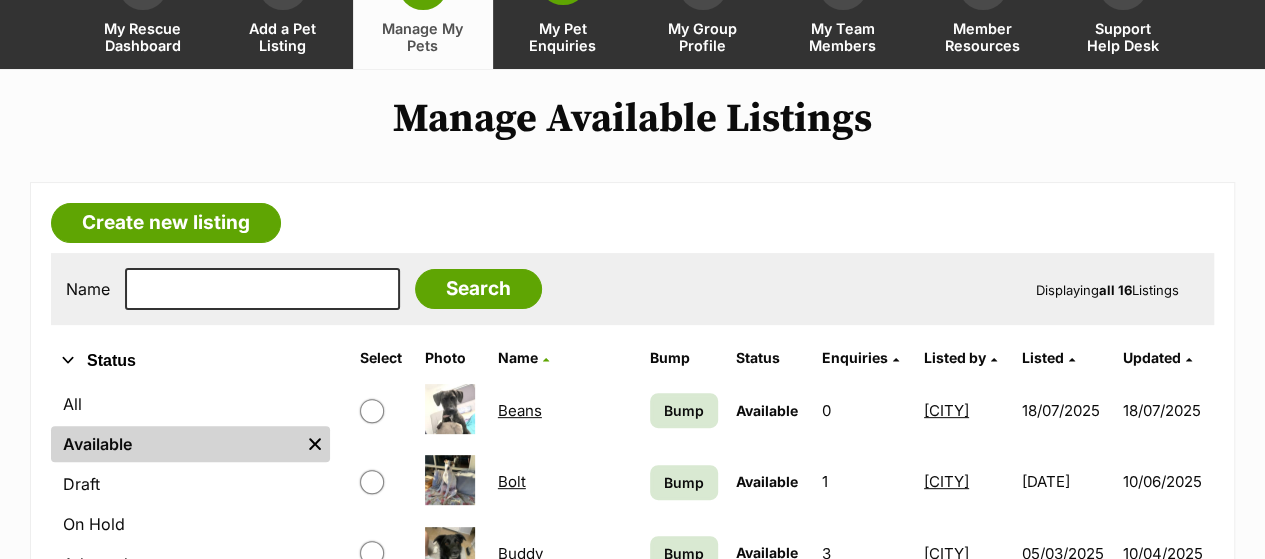 scroll, scrollTop: 400, scrollLeft: 0, axis: vertical 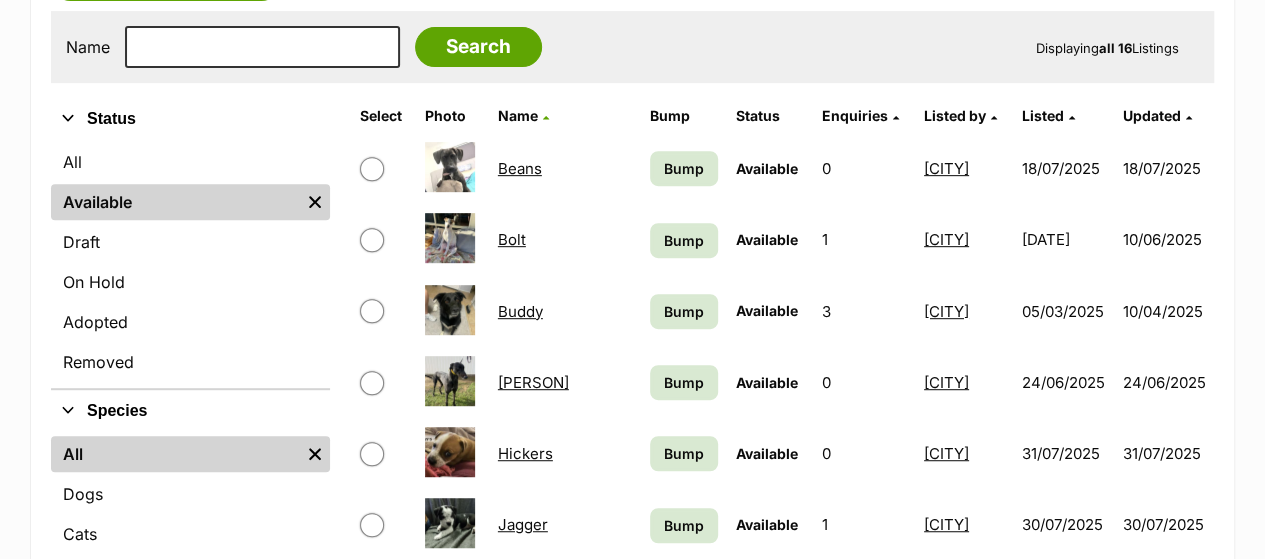 click on "Greg" at bounding box center (533, 382) 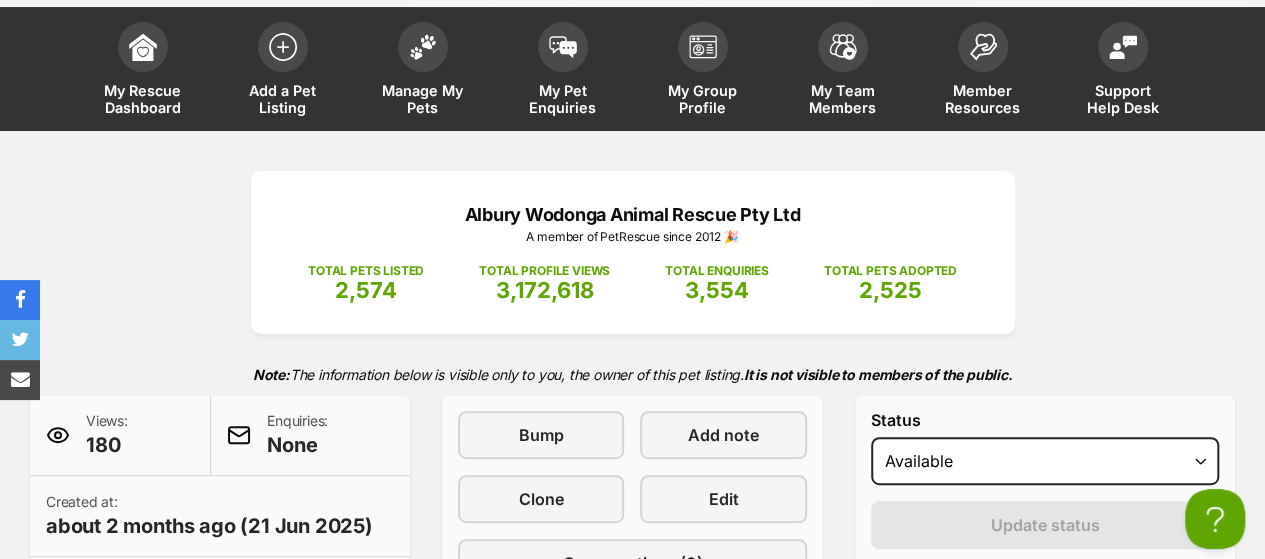 scroll, scrollTop: 300, scrollLeft: 0, axis: vertical 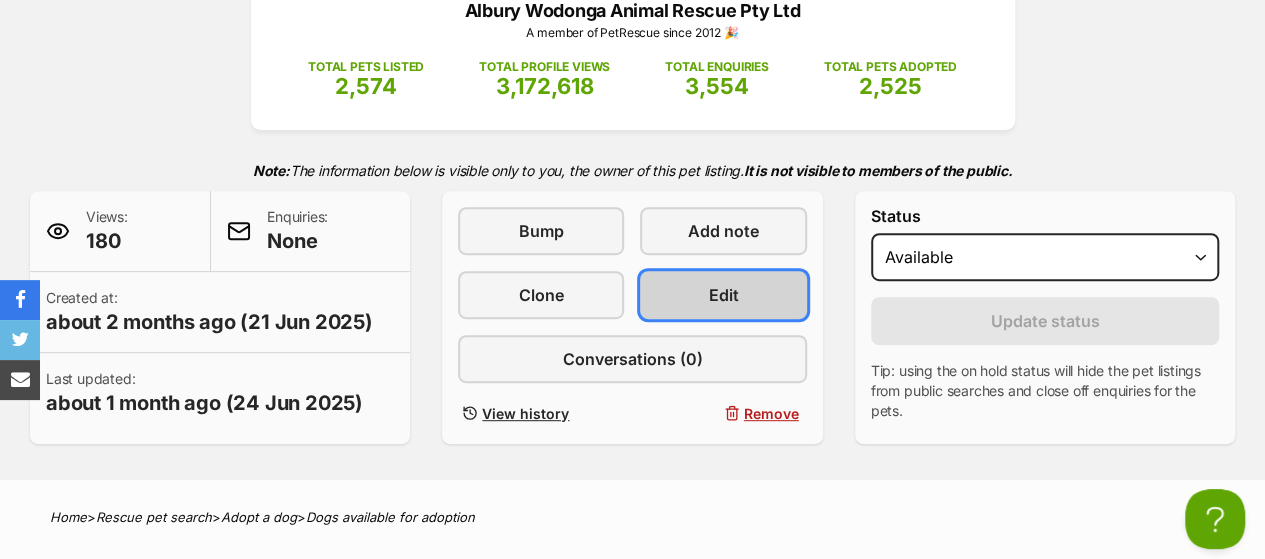 click on "Edit" at bounding box center [723, 295] 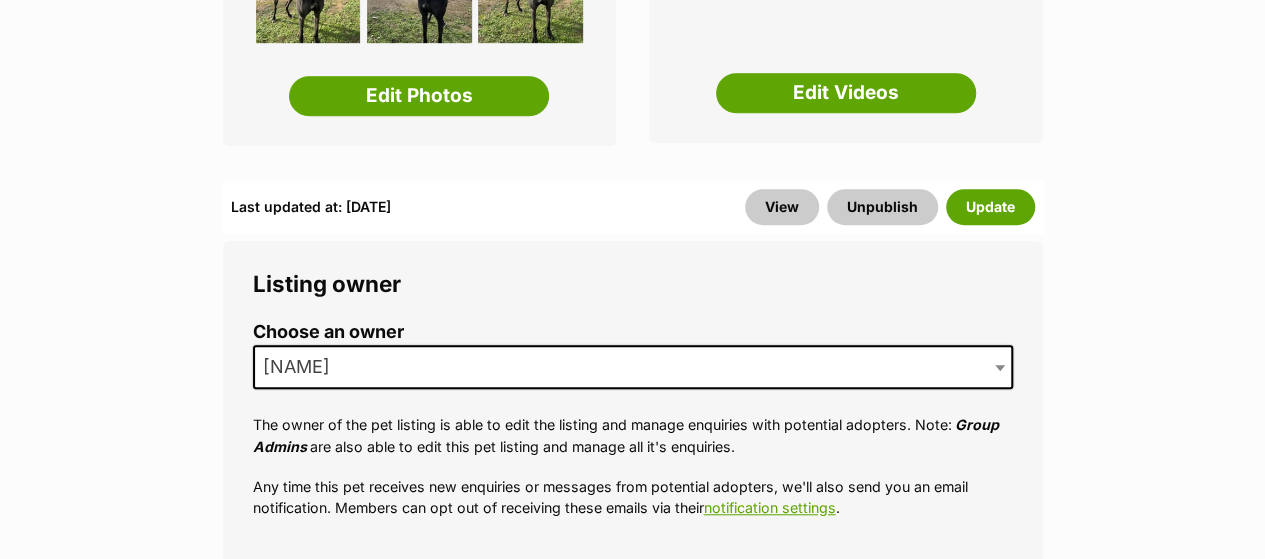 scroll, scrollTop: 600, scrollLeft: 0, axis: vertical 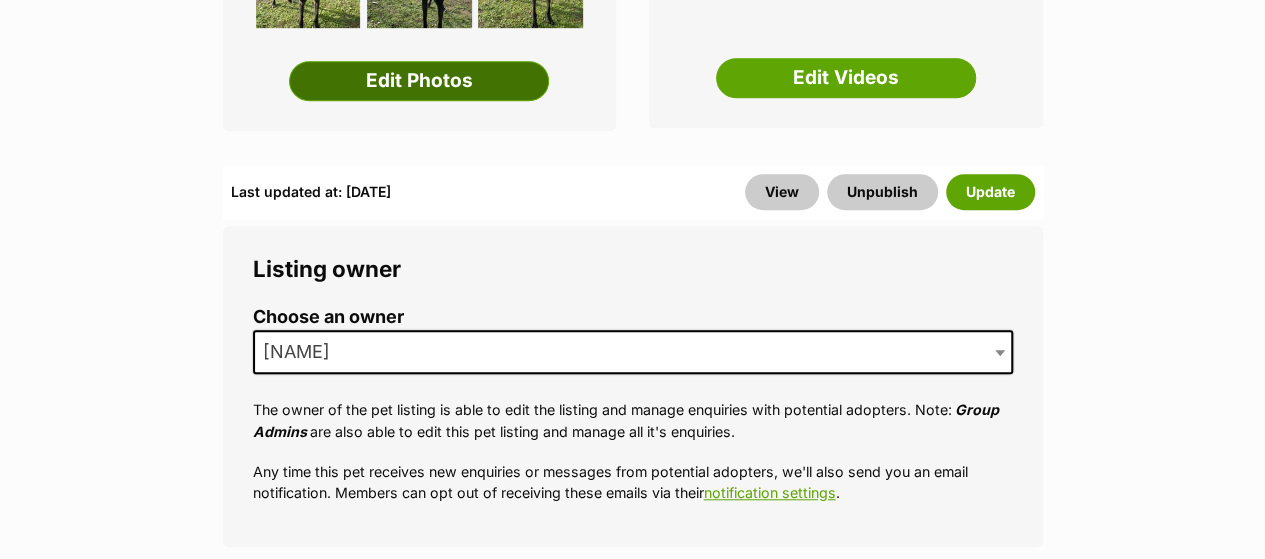 click on "Edit Photos" at bounding box center [419, 81] 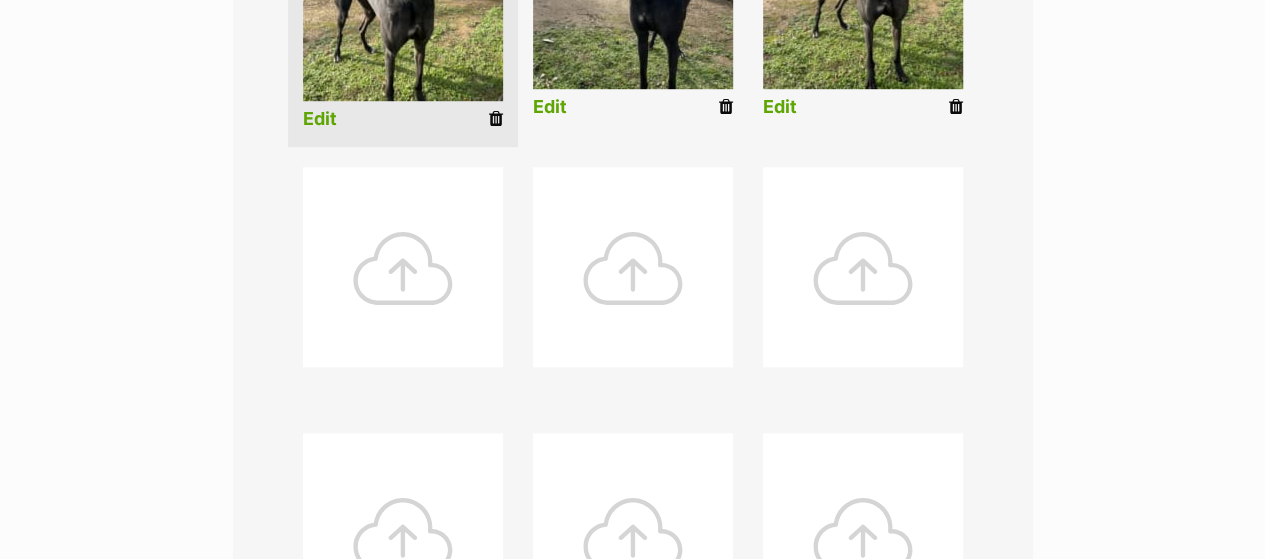 scroll, scrollTop: 700, scrollLeft: 0, axis: vertical 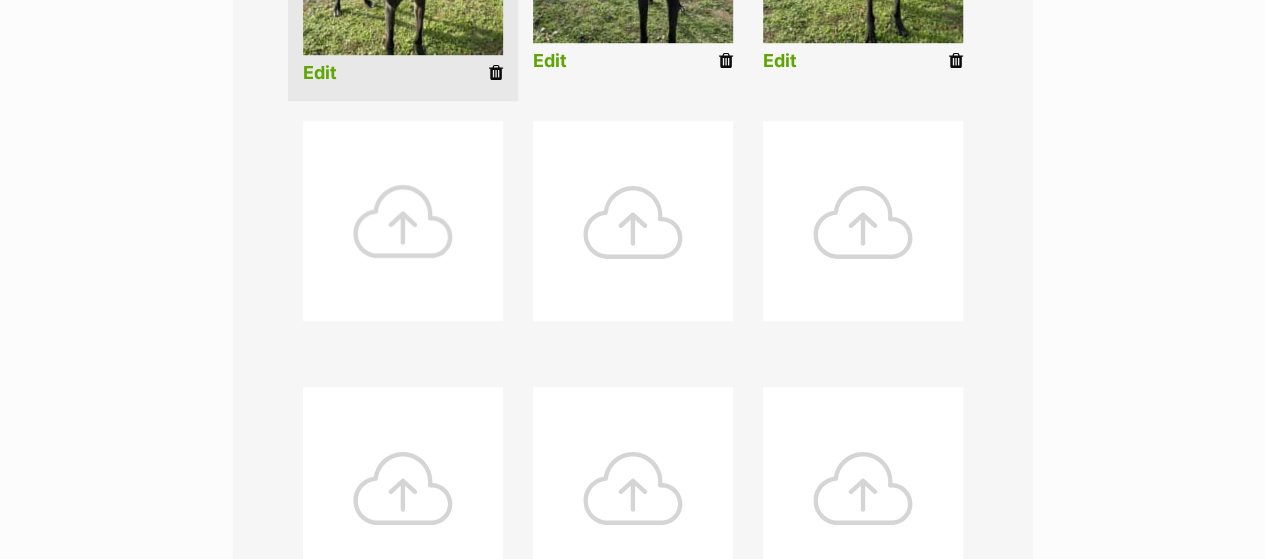 click at bounding box center [403, 221] 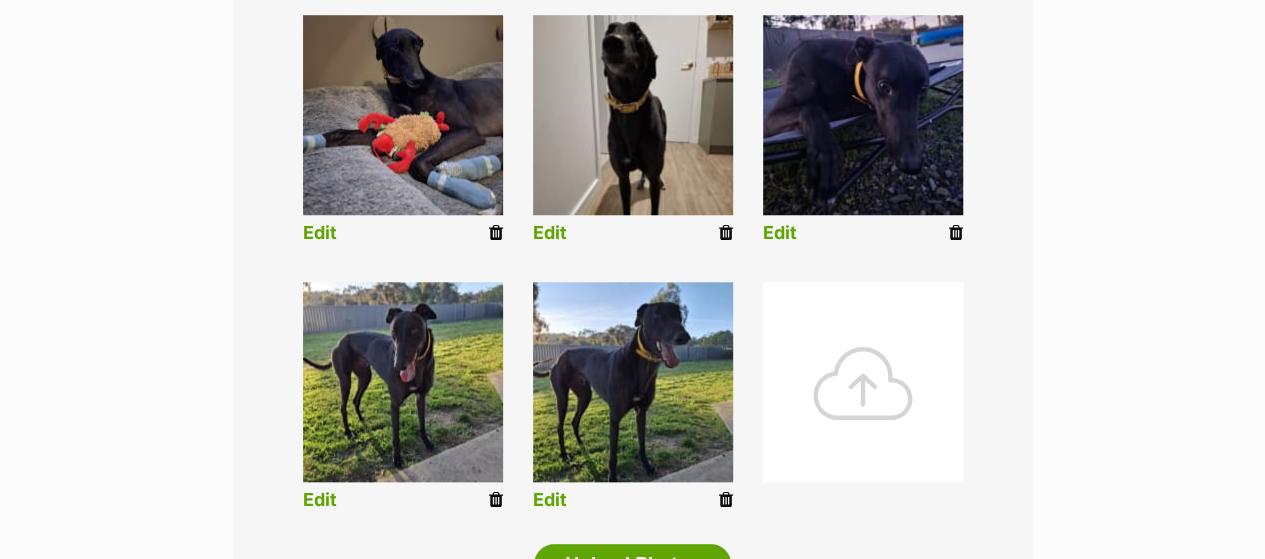 scroll, scrollTop: 800, scrollLeft: 0, axis: vertical 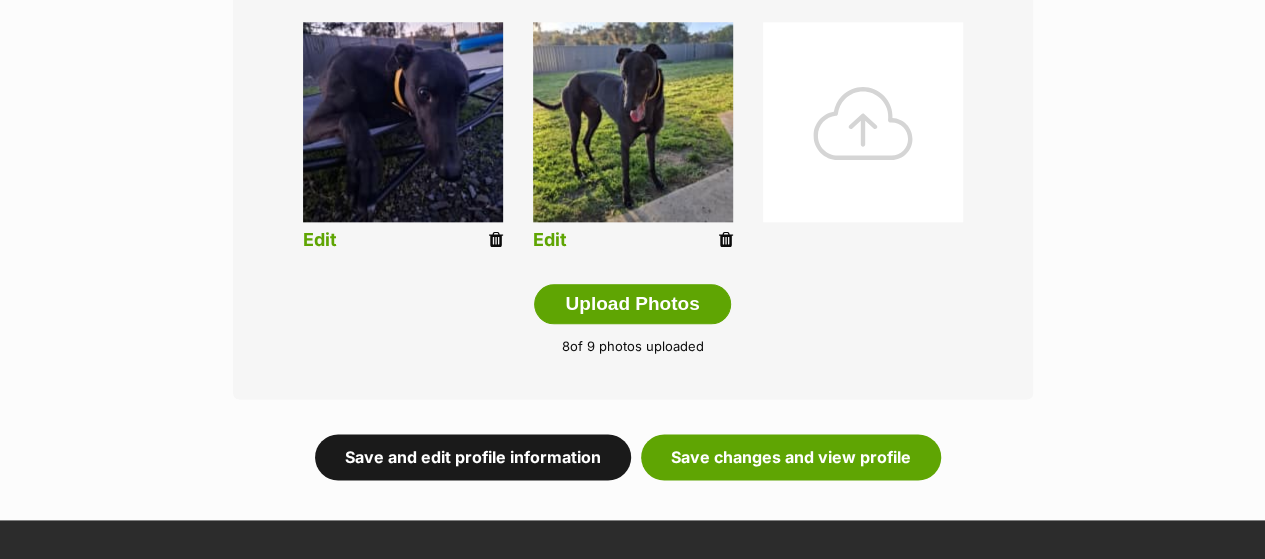 click on "Save and edit profile information" at bounding box center (473, 457) 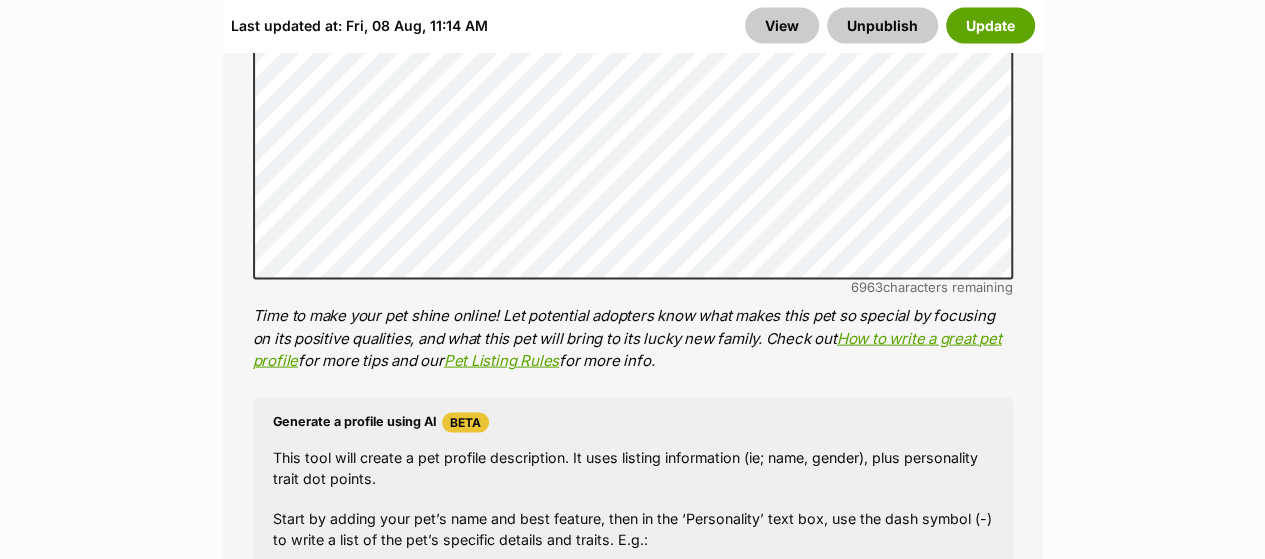 scroll, scrollTop: 1900, scrollLeft: 0, axis: vertical 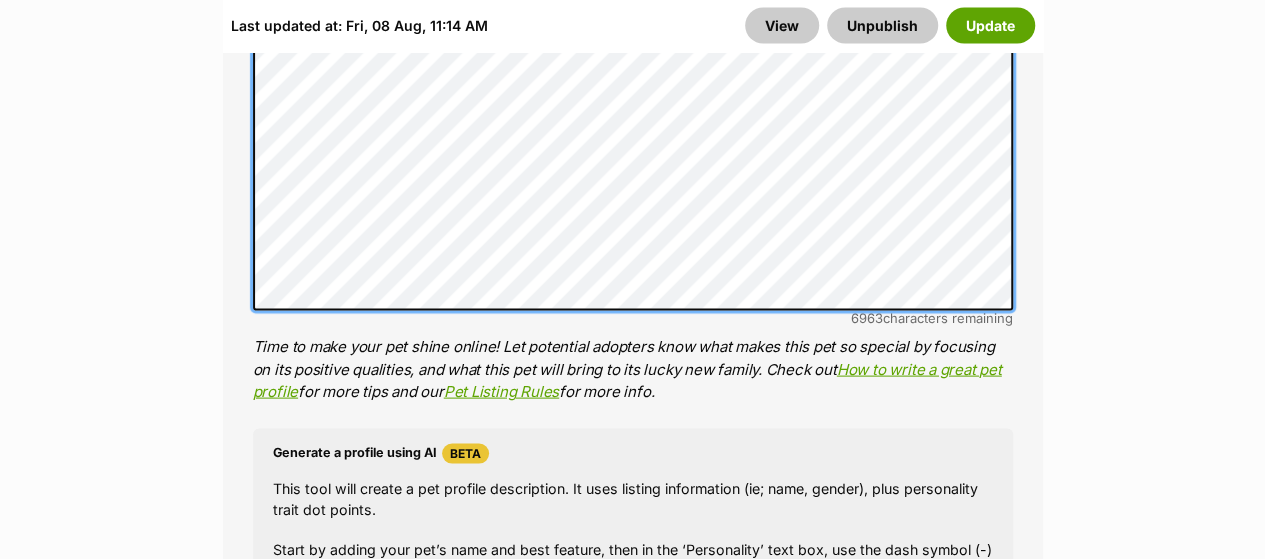 click on "Edit [NAME]
Add or edit photos
Add up to 9 photos to show all
the cute sides of [NAME]!
+5
Edit Photos
Add or edit videos
Add up to 4 videos to show all
the cute sides of [NAME]!
Got some snippets of footage? Upload the first video for [NAME]!
Edit Videos
Listing owner Choose an owner [NAME]
The owner of the pet listing is able to edit the listing and manage enquiries with potential adopters. Note:
Group Admins
are also able to edit this pet listing and manage all it's enquiries.
Any time this pet receives new enquiries or messages from potential adopters, we'll also send you an email notification. Members can opt out of receiving these emails via their
notification settings .
About This Pet Name
Henlo there, it looks like you might be using the pet name field to indicate that this pet is now on hold - we recommend updating the status to on hold from the  listing page  instead!
Species Dog
6963" at bounding box center [632, 2793] 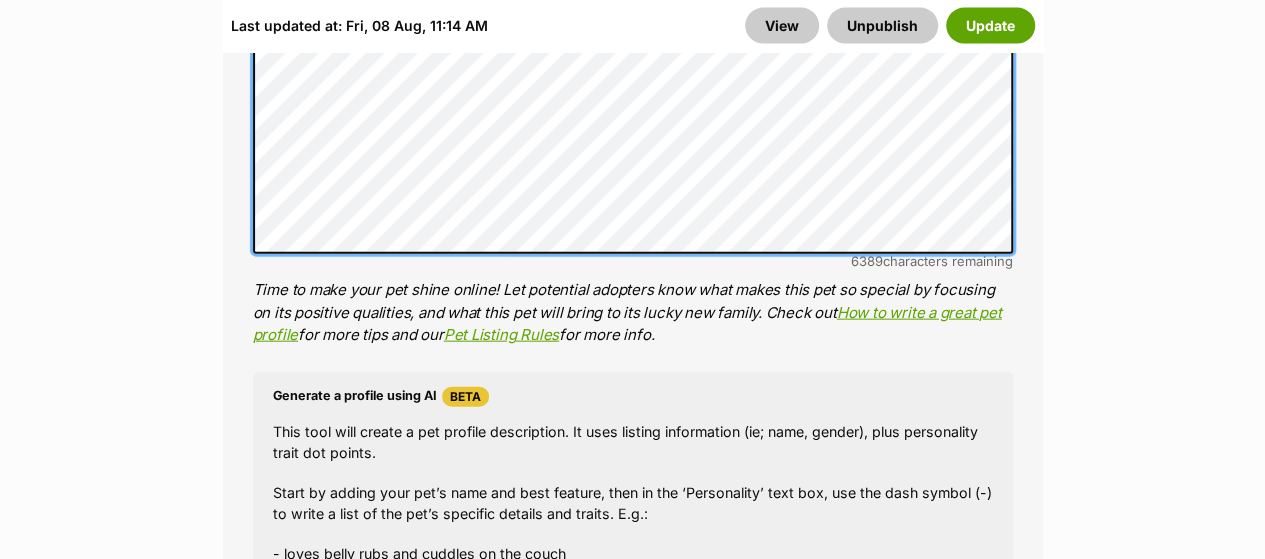 scroll, scrollTop: 2176, scrollLeft: 0, axis: vertical 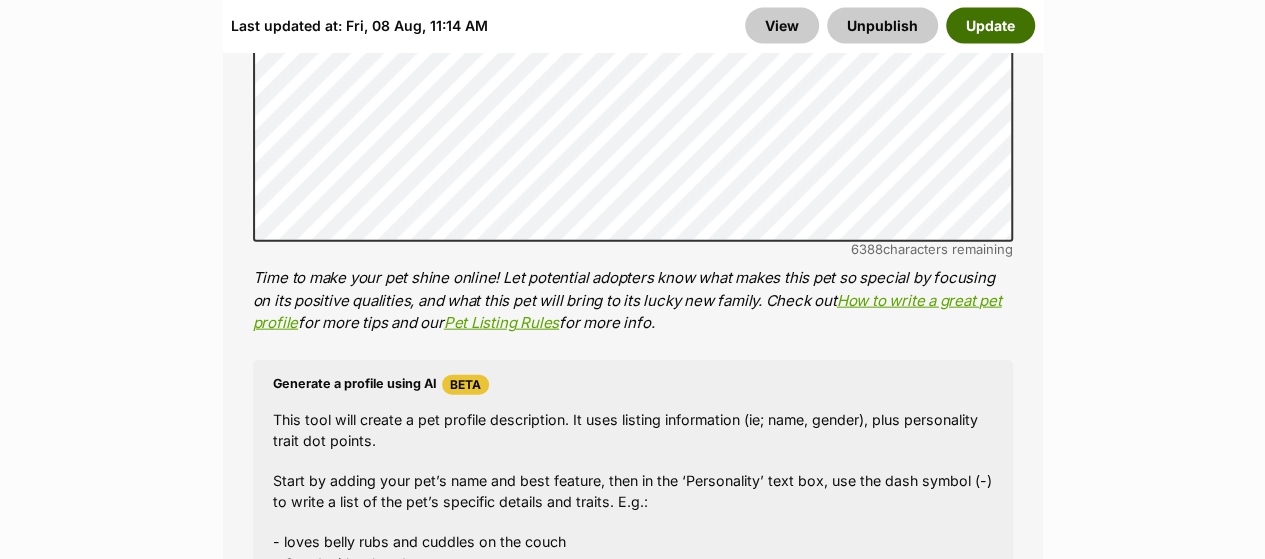 click on "Update" at bounding box center (990, 25) 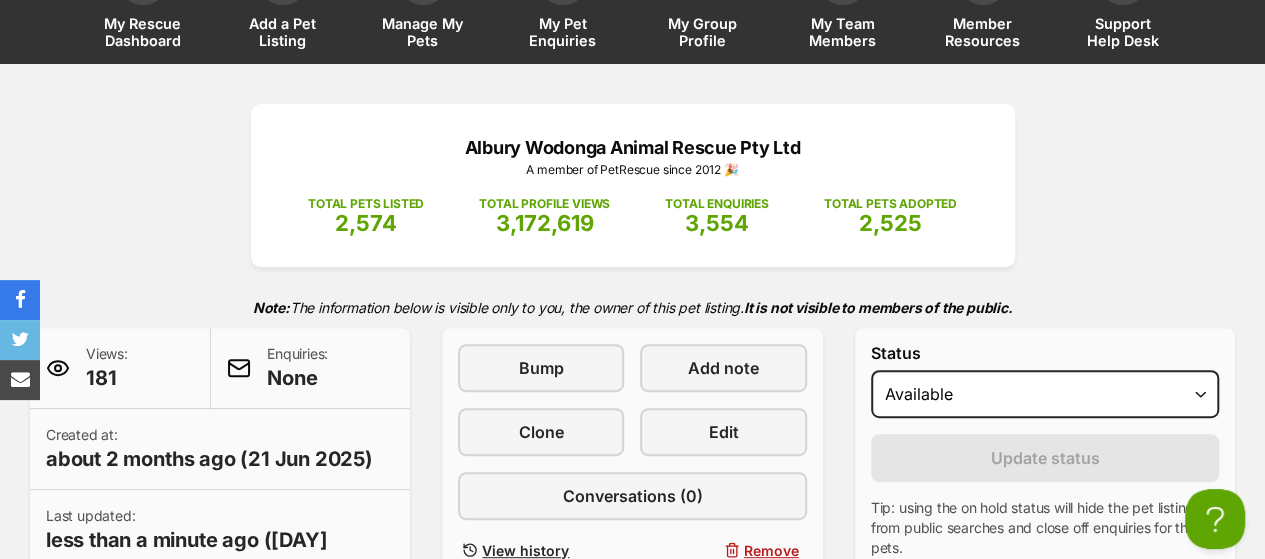scroll, scrollTop: 400, scrollLeft: 0, axis: vertical 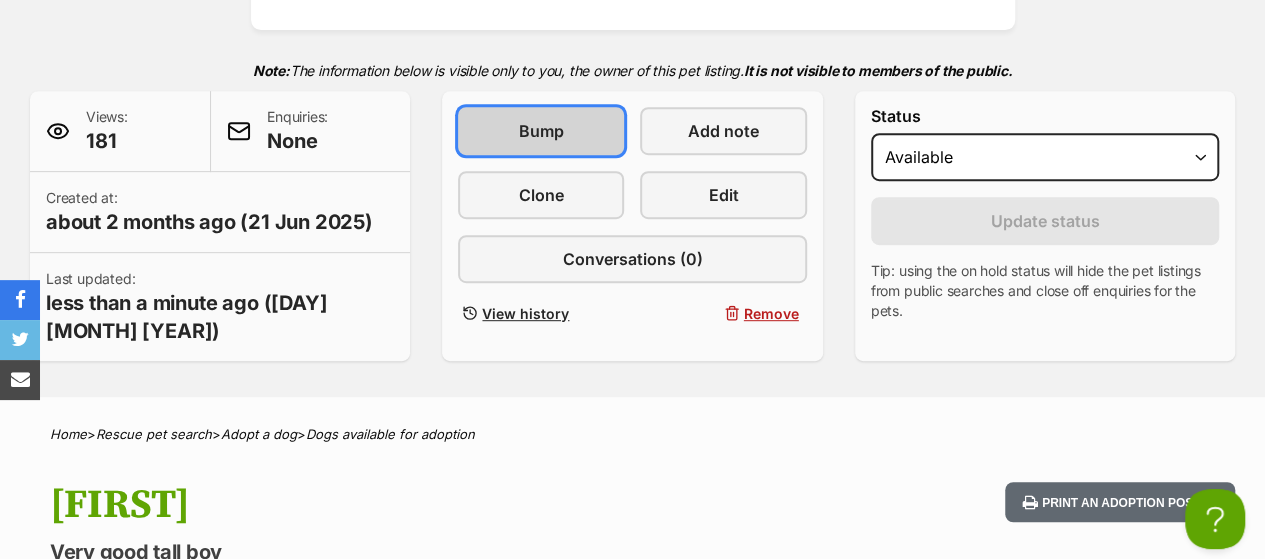click on "Bump" at bounding box center [541, 131] 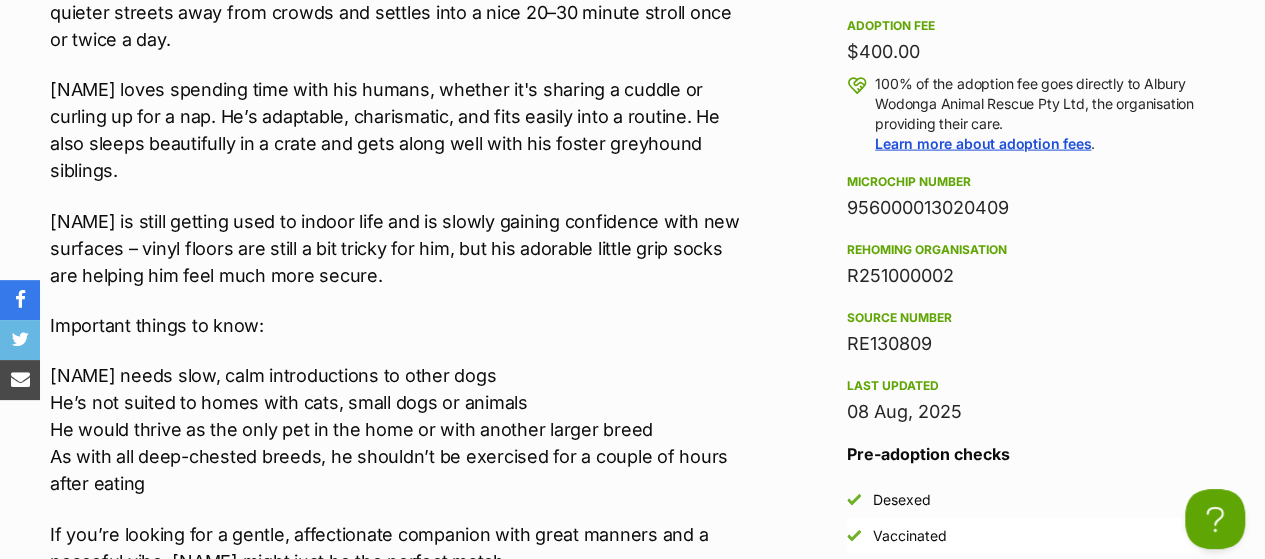 scroll, scrollTop: 2100, scrollLeft: 0, axis: vertical 